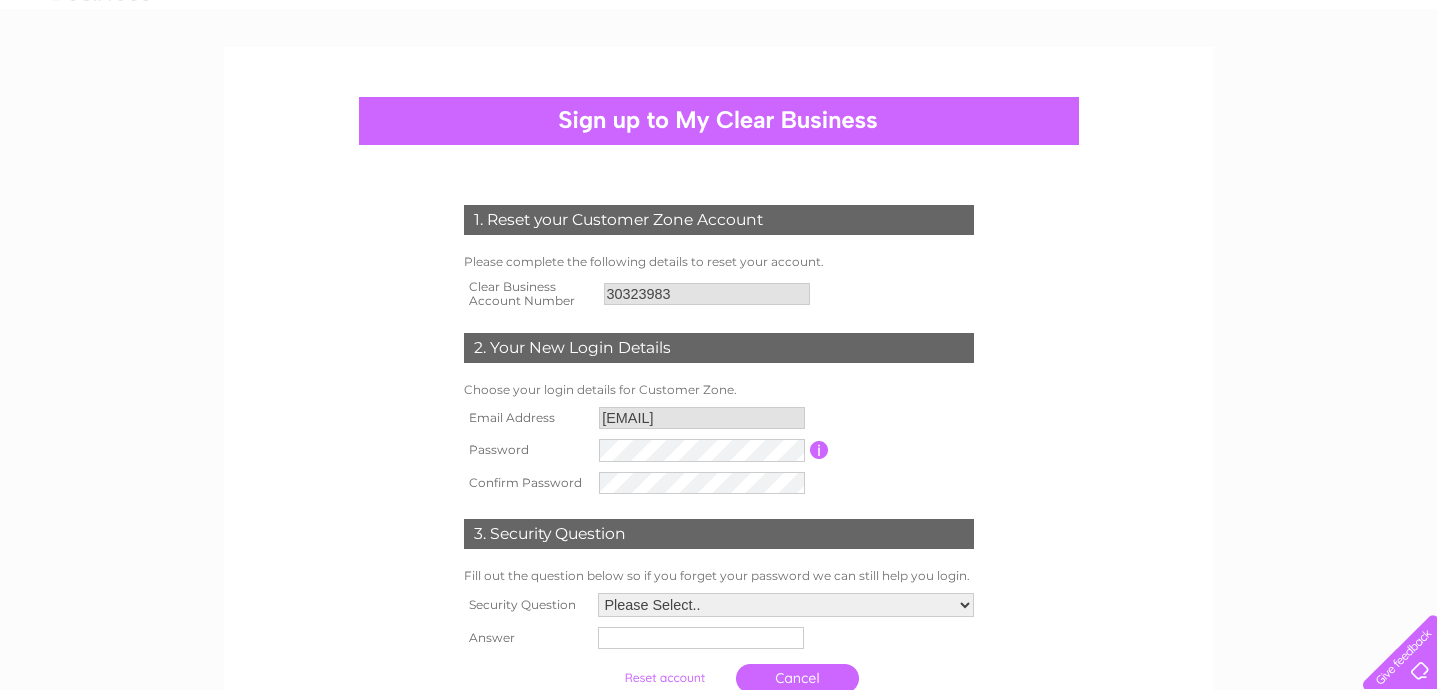 scroll, scrollTop: 104, scrollLeft: 0, axis: vertical 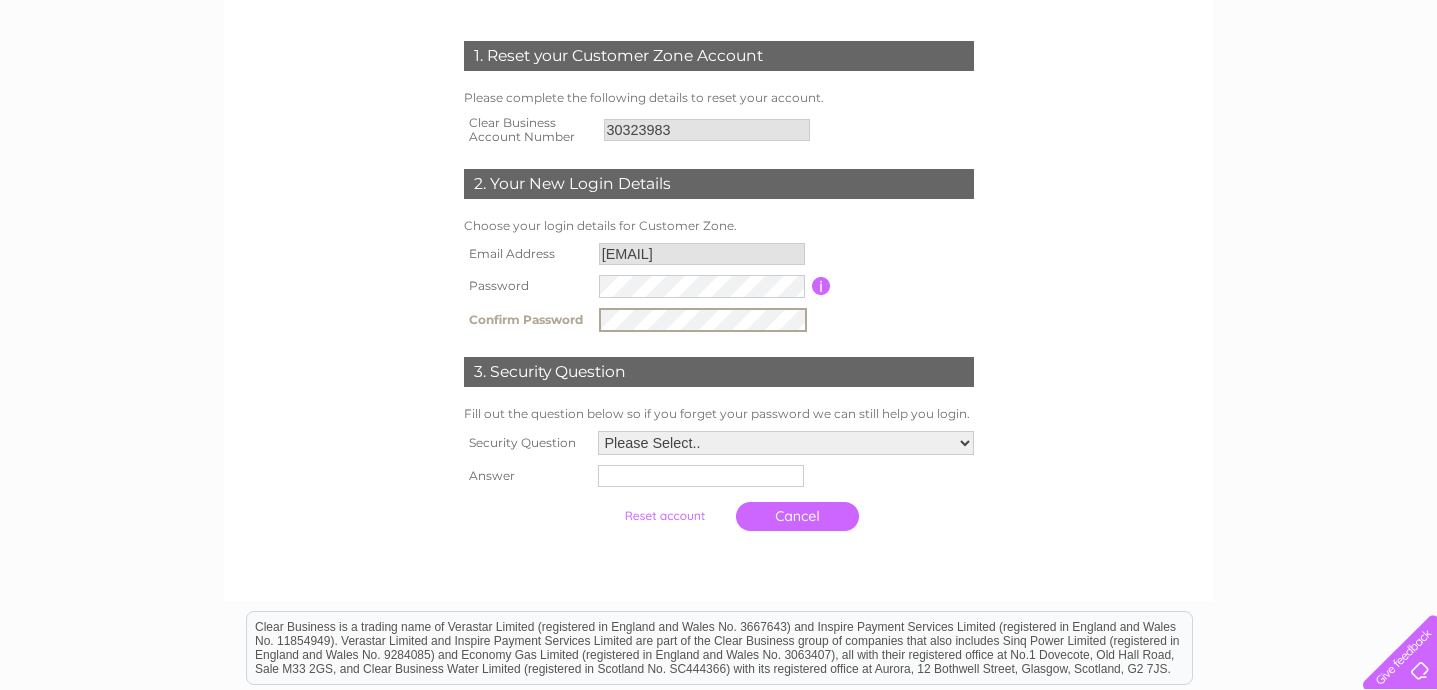 click on "Please Select..
In what town or city was your first job?
In what town or city did you meet your spouse/partner?
In what town or city did your mother and father meet?
What street did you live on as a child?
What was the name of your first pet?
Who was your childhood hero?" at bounding box center (786, 443) 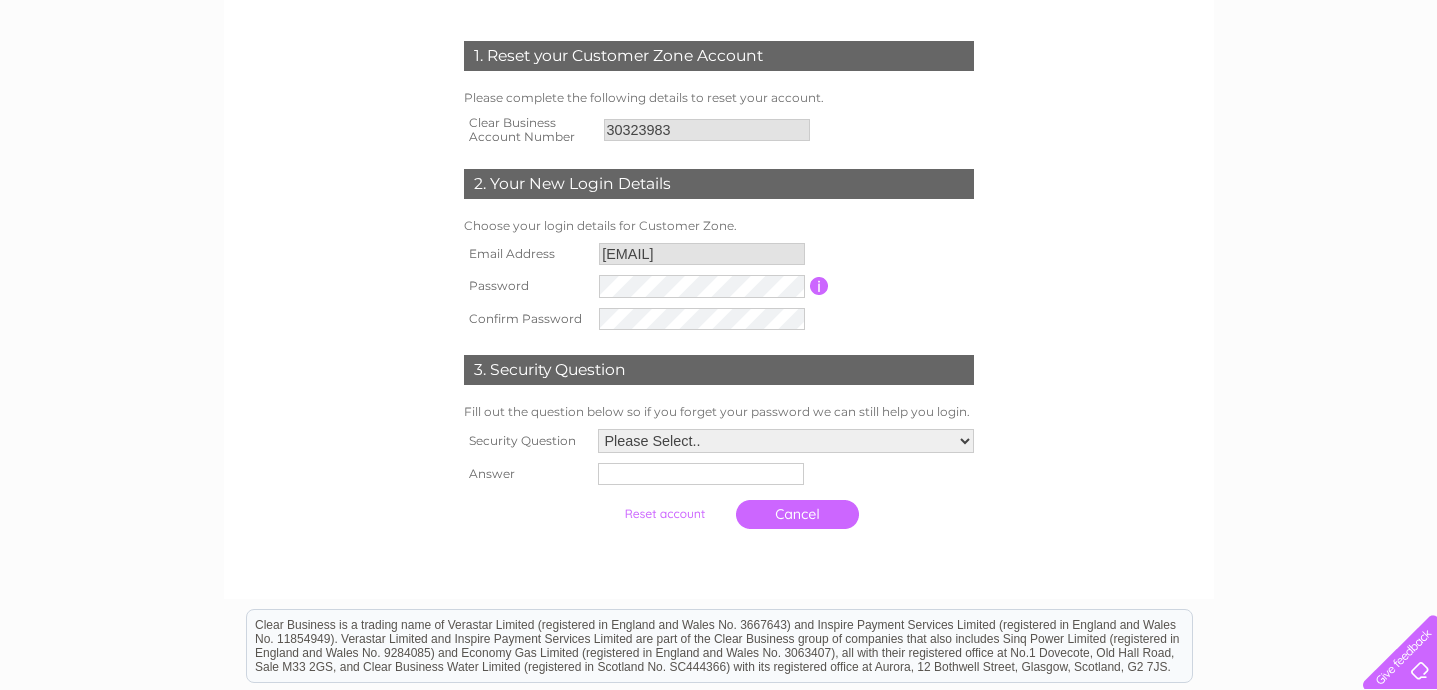 click at bounding box center [819, 286] 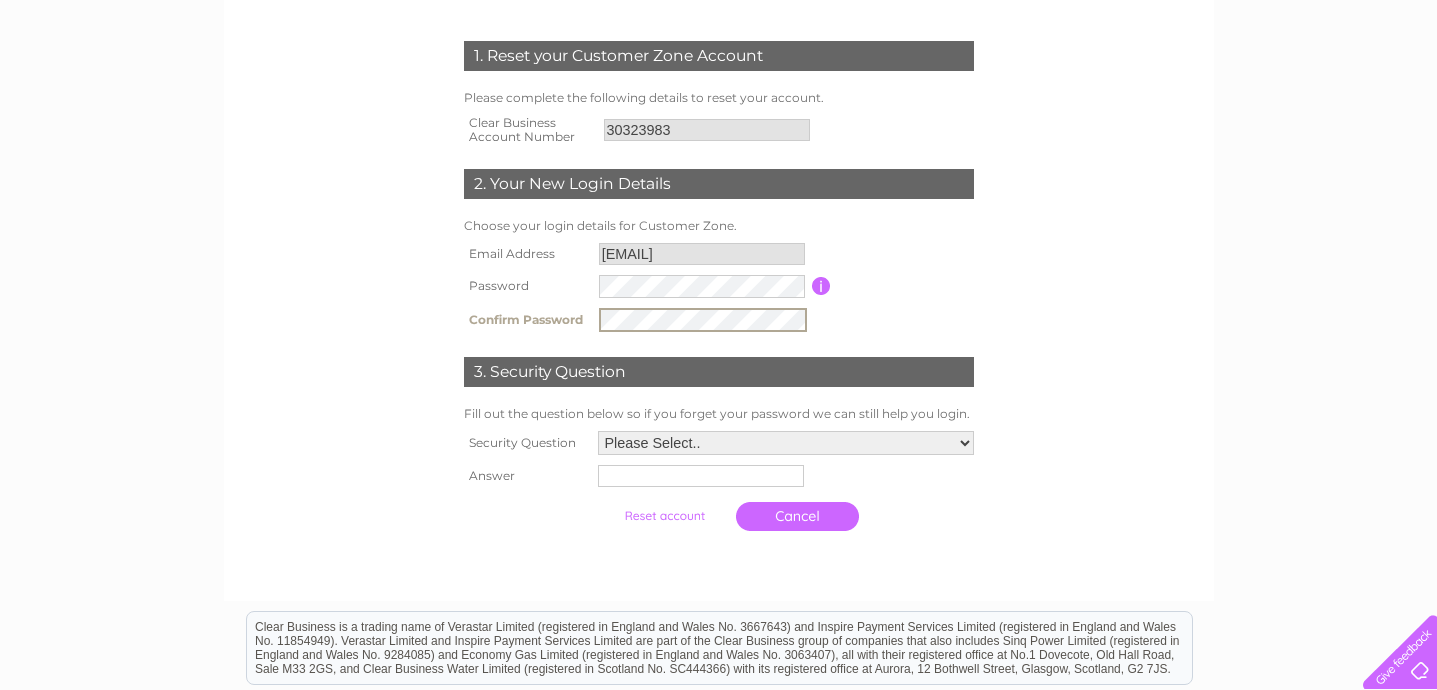 click on "Email Address
liamlopez7@hotmail.com
Password
Password must be at least 6 characters long
Confirm Password" at bounding box center (719, 287) 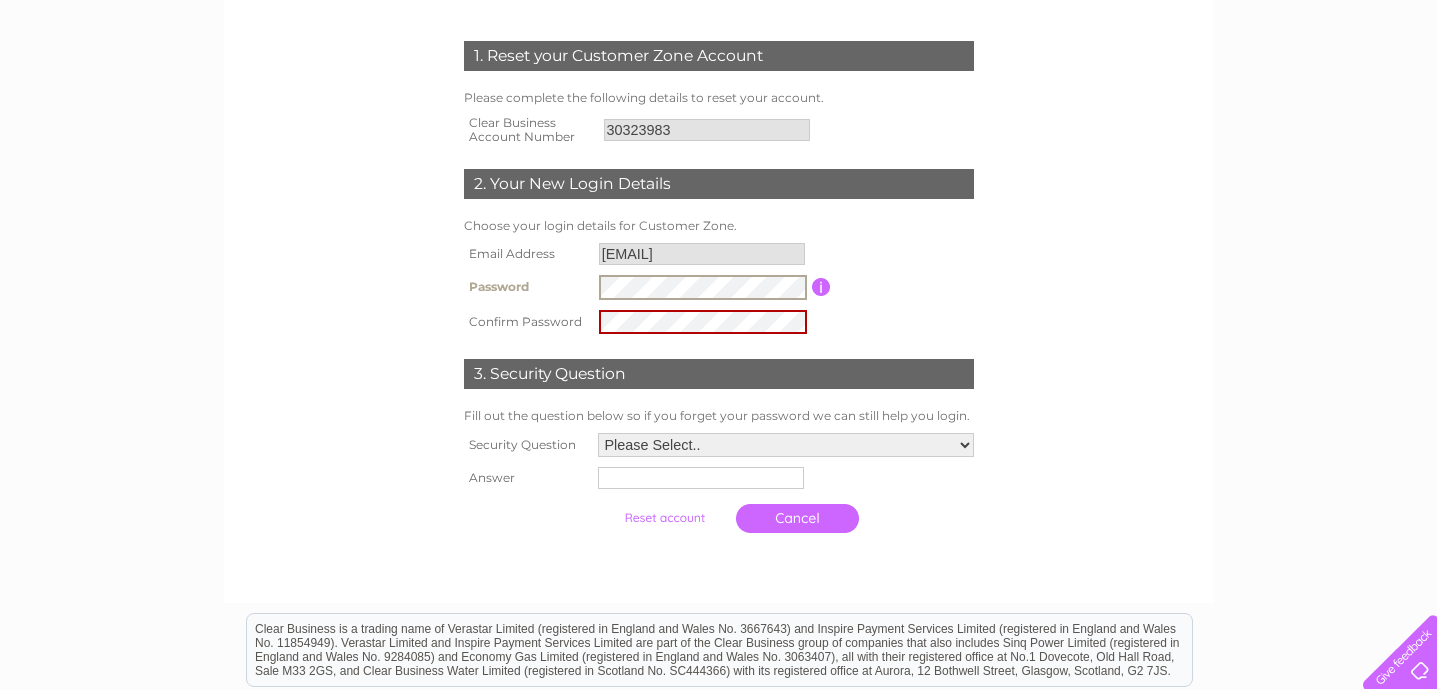 click on "Password
Password must be at least 6 characters long" at bounding box center [719, 287] 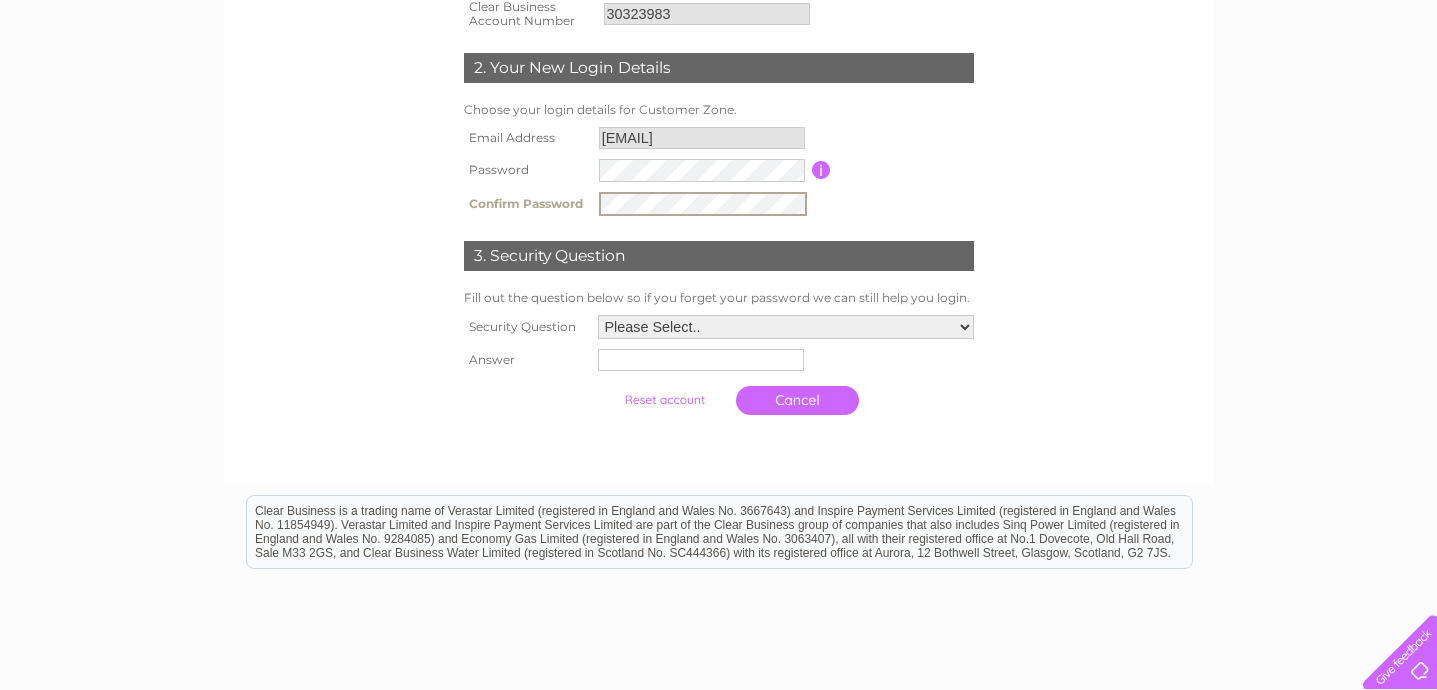 scroll, scrollTop: 417, scrollLeft: 0, axis: vertical 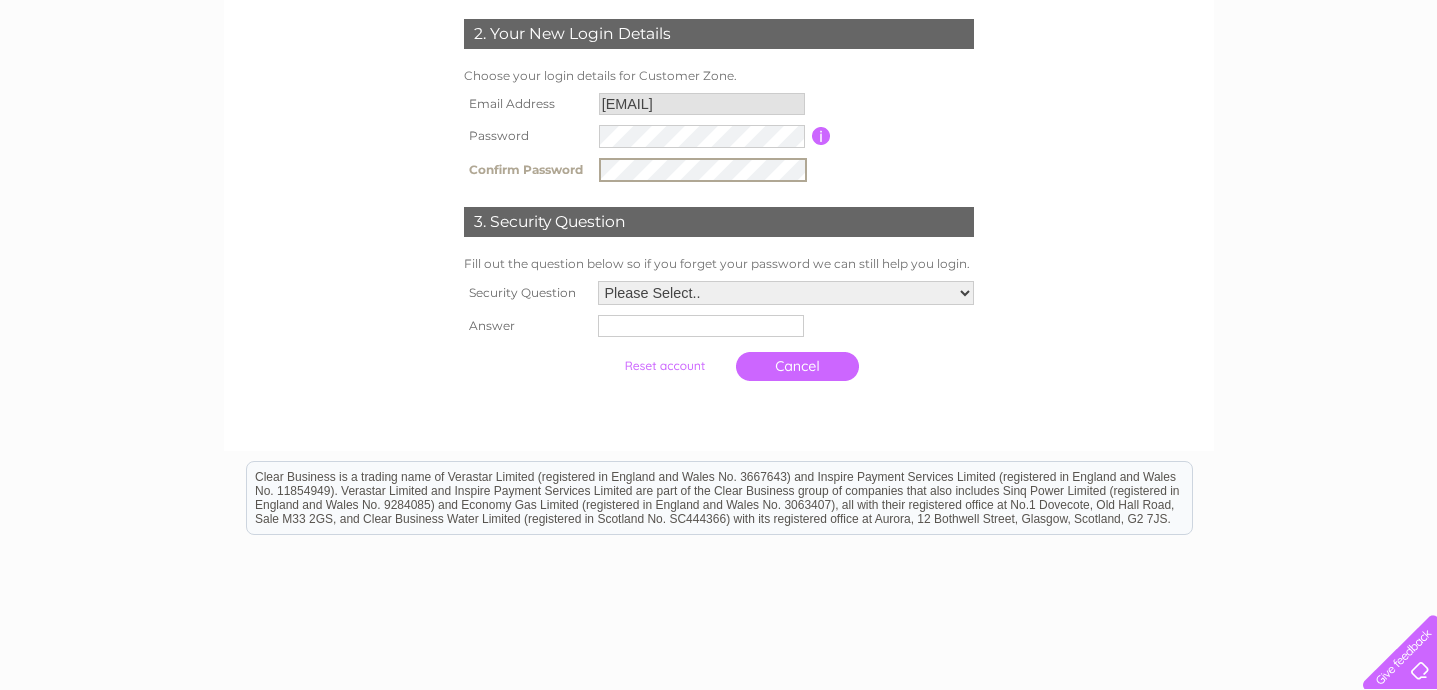 click on "Please Select..
In what town or city was your first job?
In what town or city did you meet your spouse/partner?
In what town or city did your mother and father meet?
What street did you live on as a child?
What was the name of your first pet?
Who was your childhood hero?" at bounding box center [786, 293] 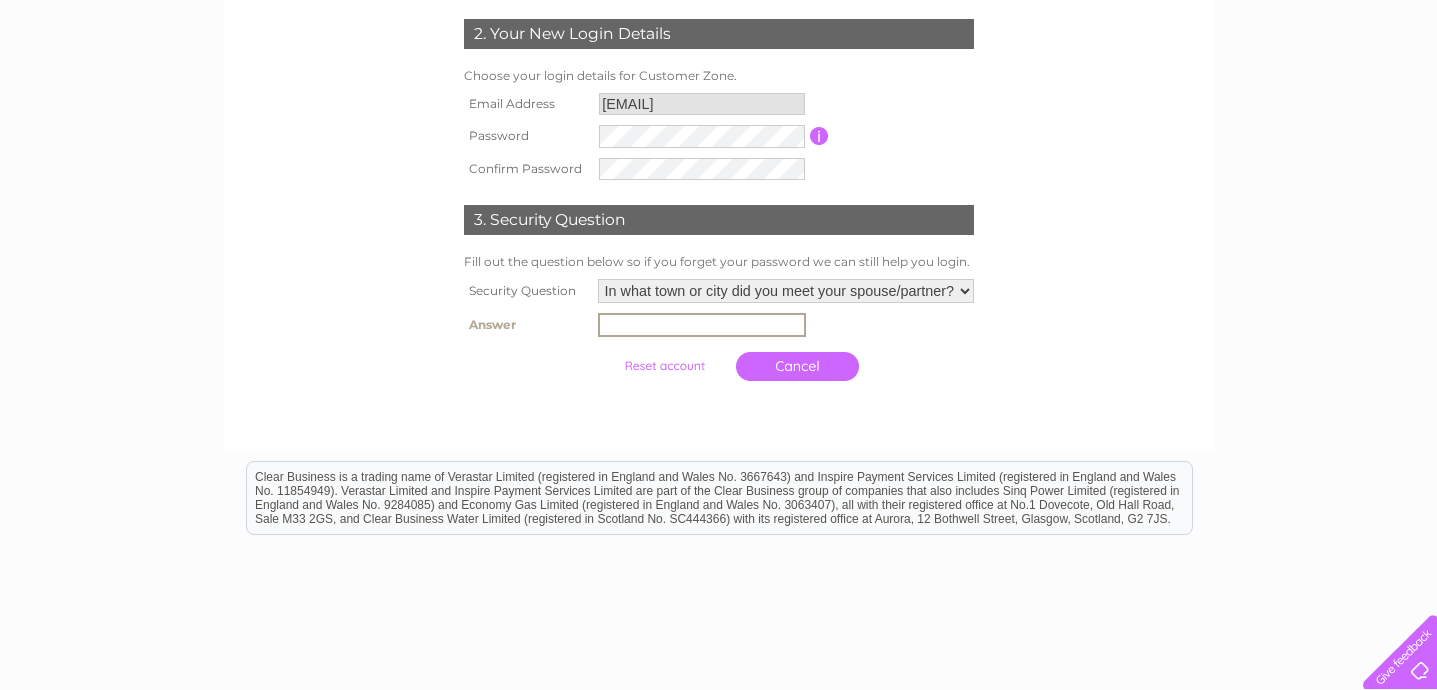 click at bounding box center [702, 325] 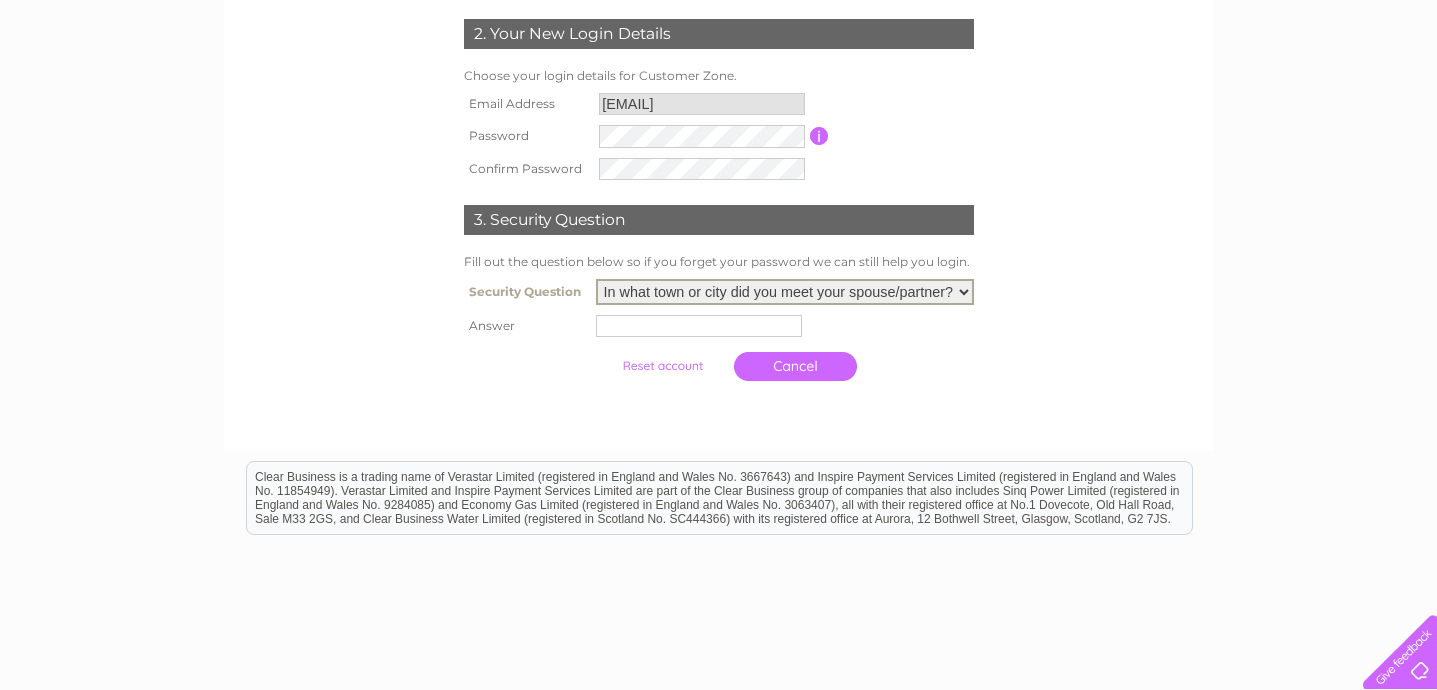 select on "5" 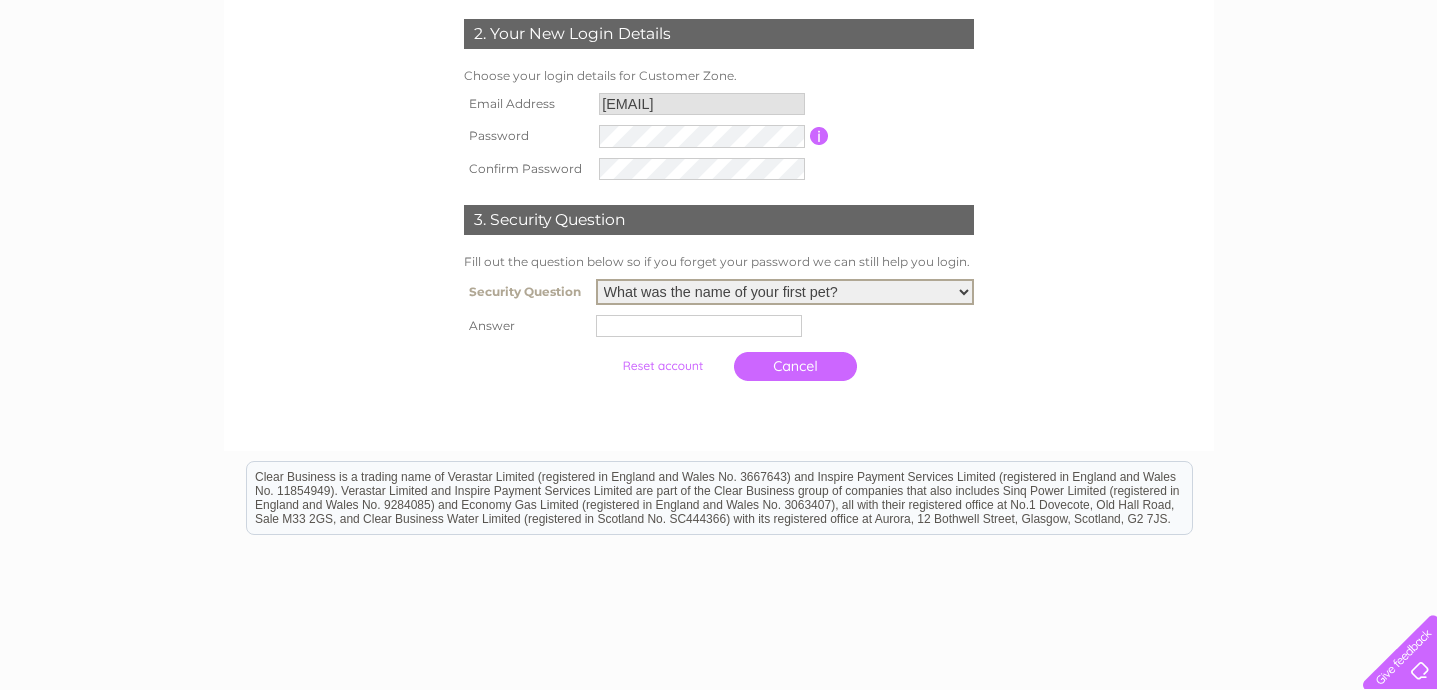 click at bounding box center [699, 326] 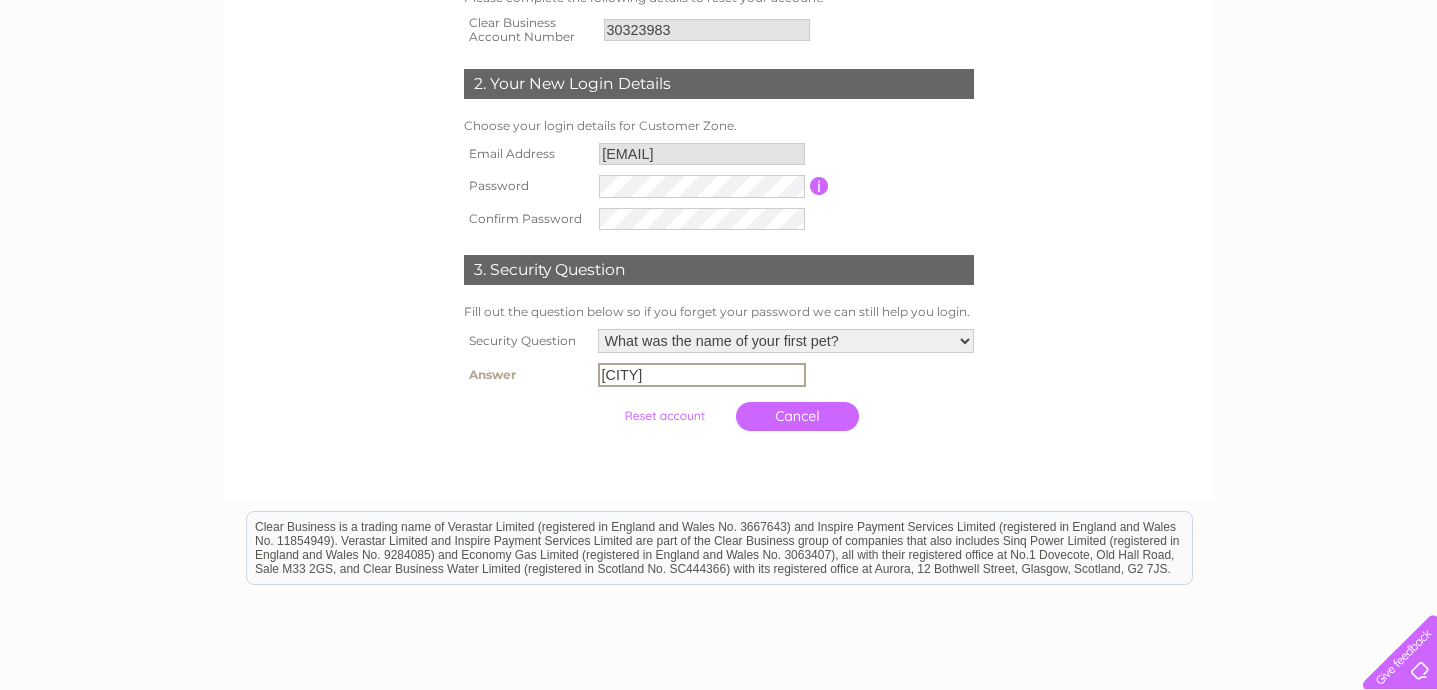 type on "Chico" 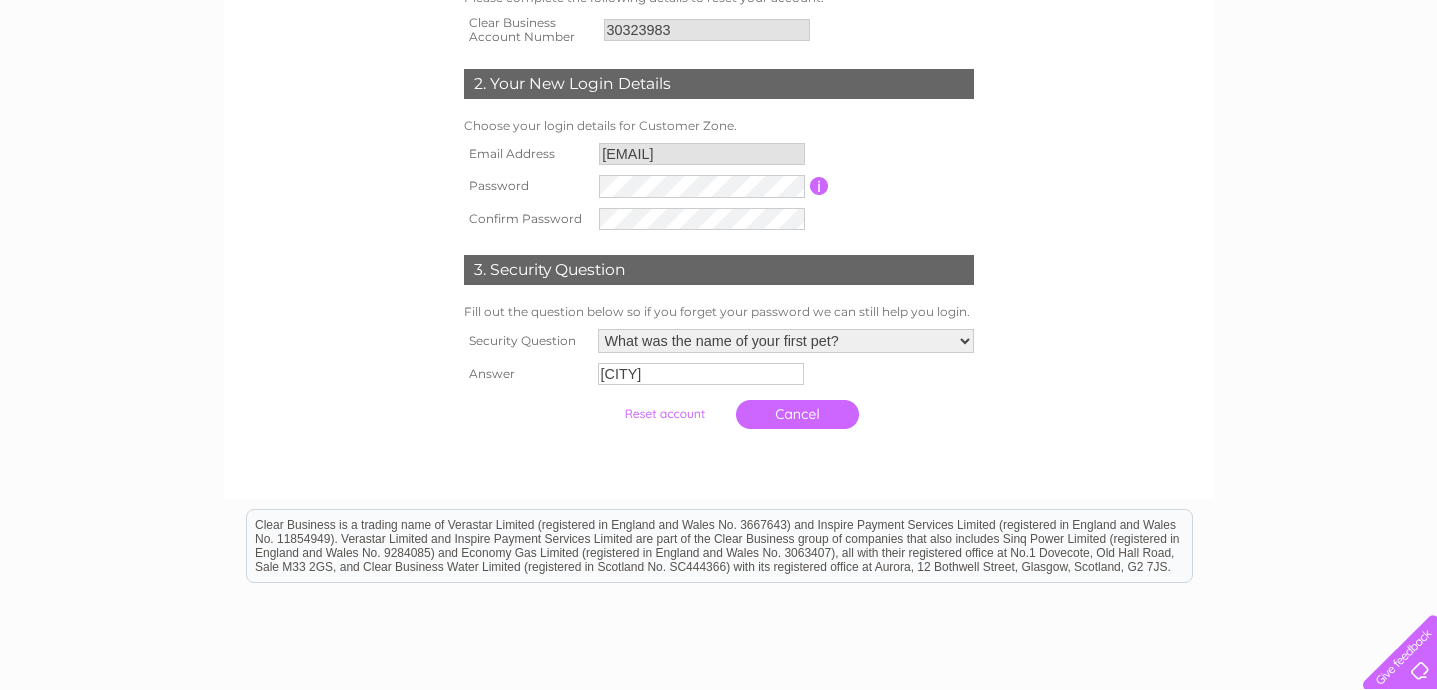 click on "1. Reset your Customer Zone Account
Please complete the following details to reset your account.
Clear Business Account Number
30323983
2. Your New Login Details
Choose your login details for Customer Zone." at bounding box center [719, 190] 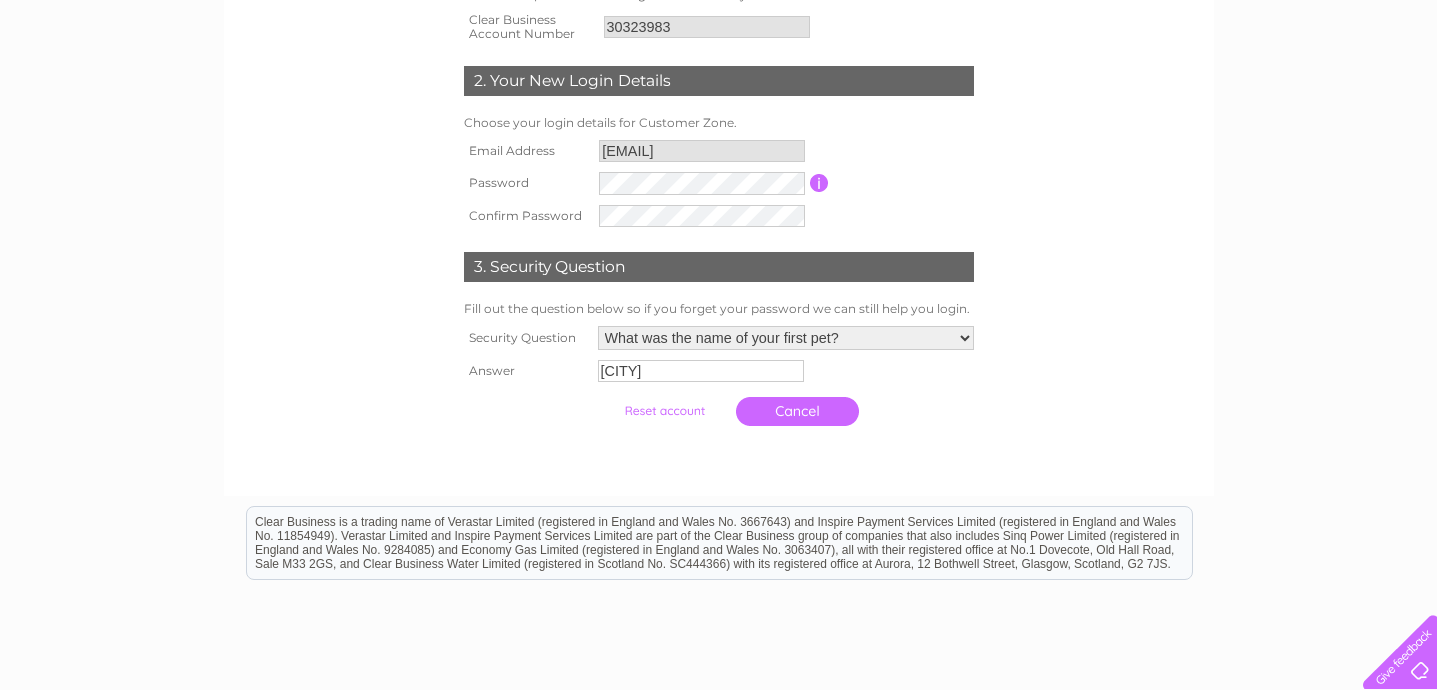 scroll, scrollTop: 385, scrollLeft: 0, axis: vertical 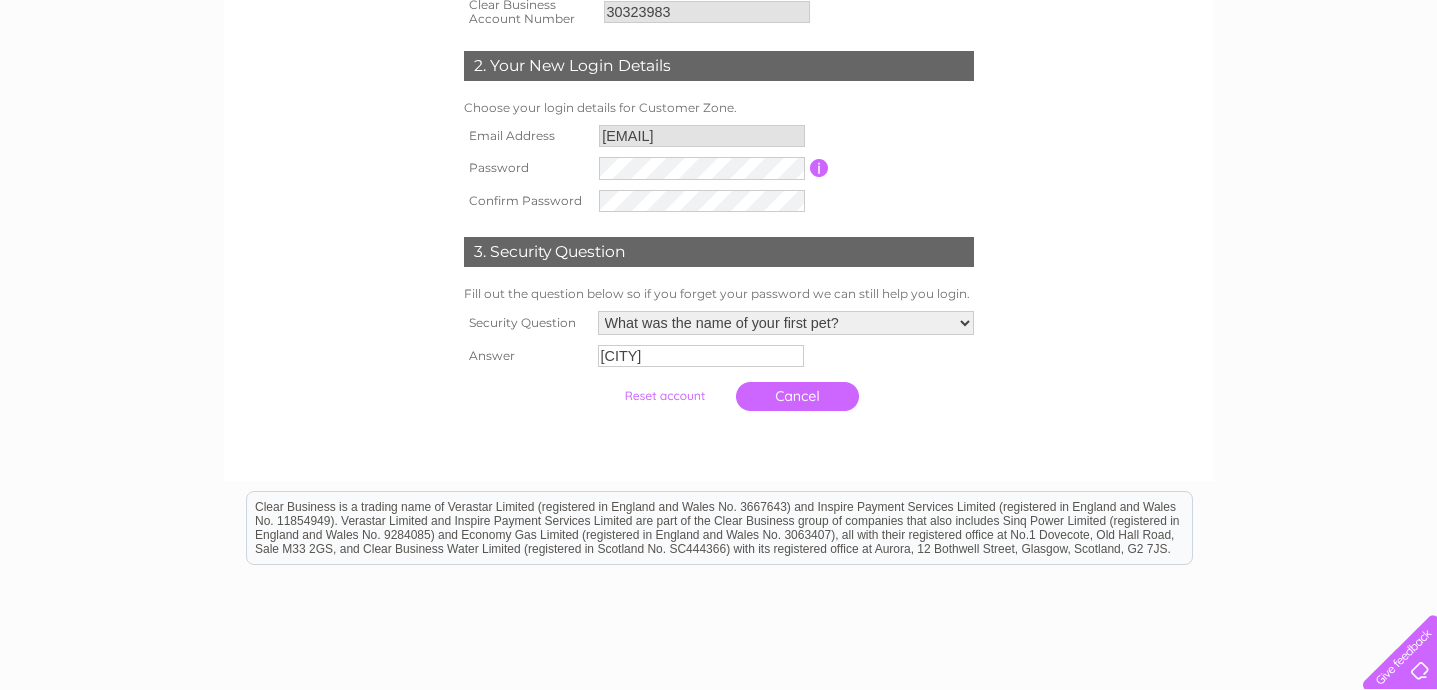click on "3. Security Question" at bounding box center (719, 249) 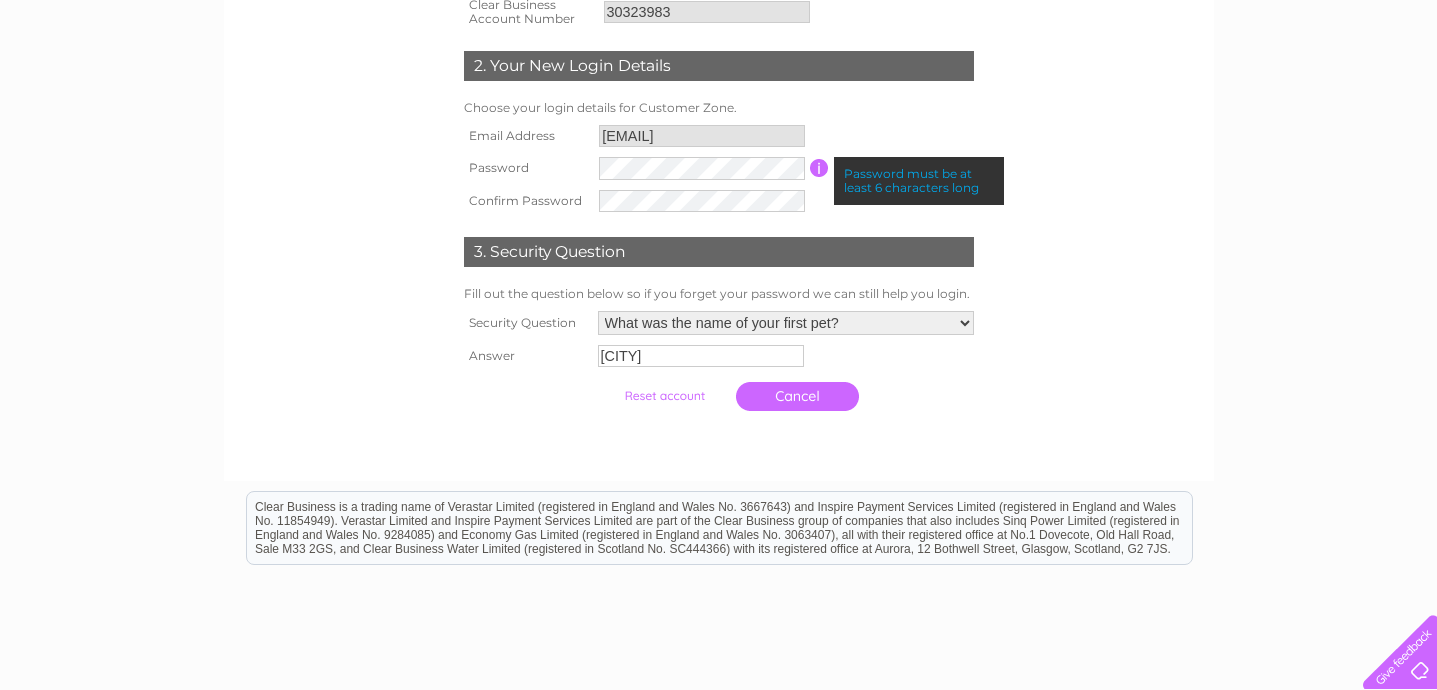 click on "Email Address
liamlopez7@hotmail.com
Password
Password must be at least 6 characters long
Confirm Password" at bounding box center [719, 168] 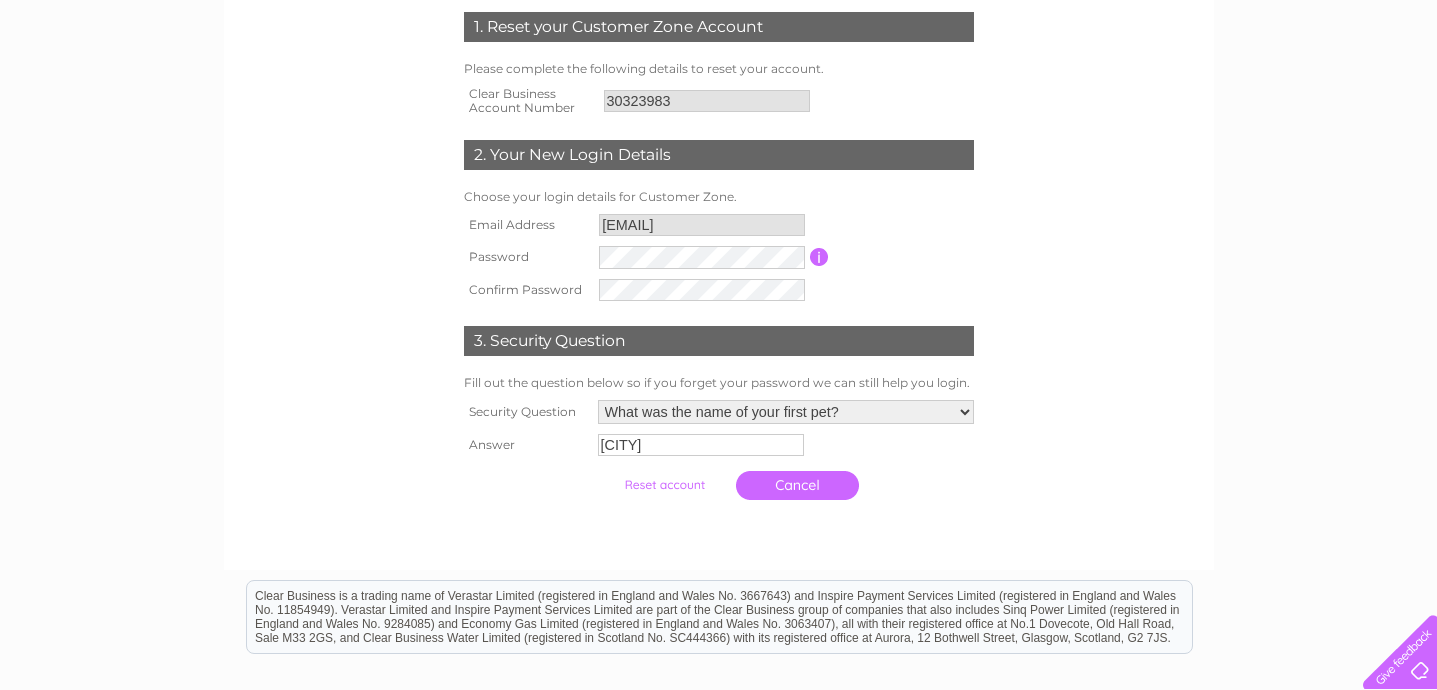 scroll, scrollTop: 297, scrollLeft: 0, axis: vertical 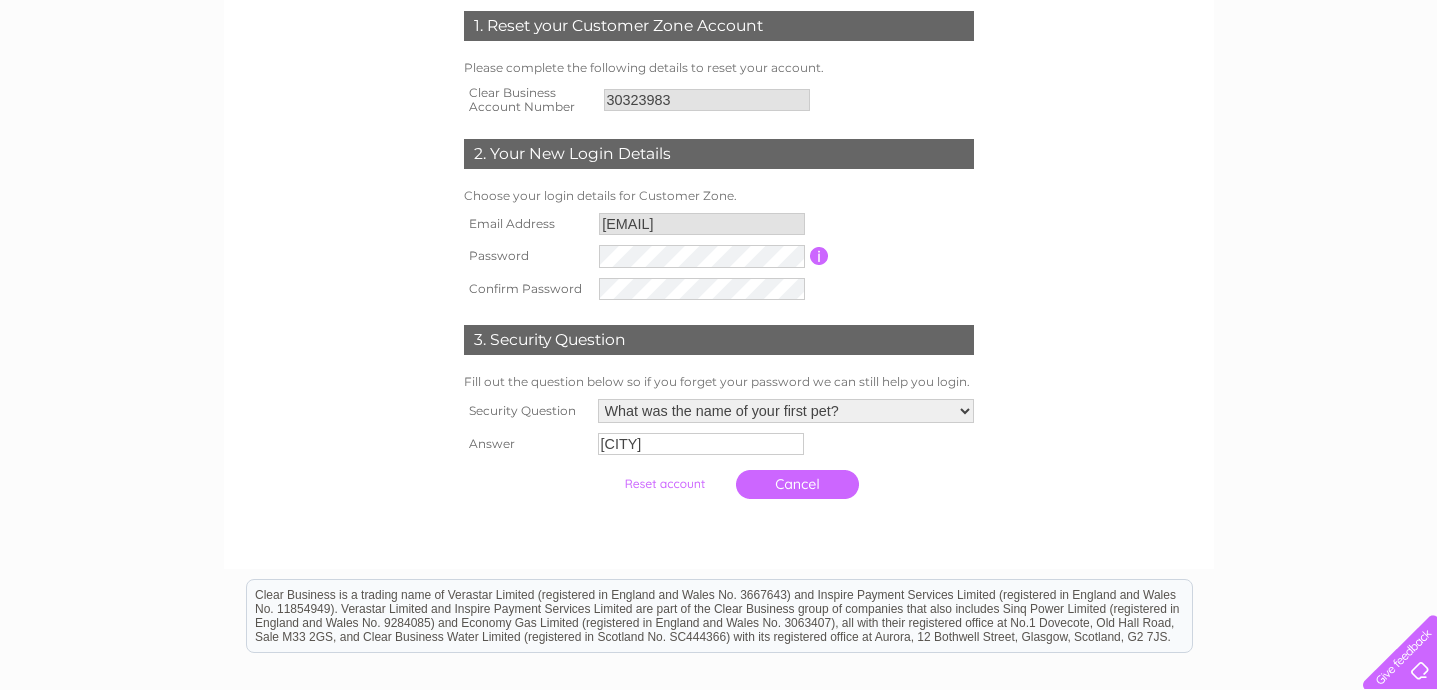 click at bounding box center (664, 484) 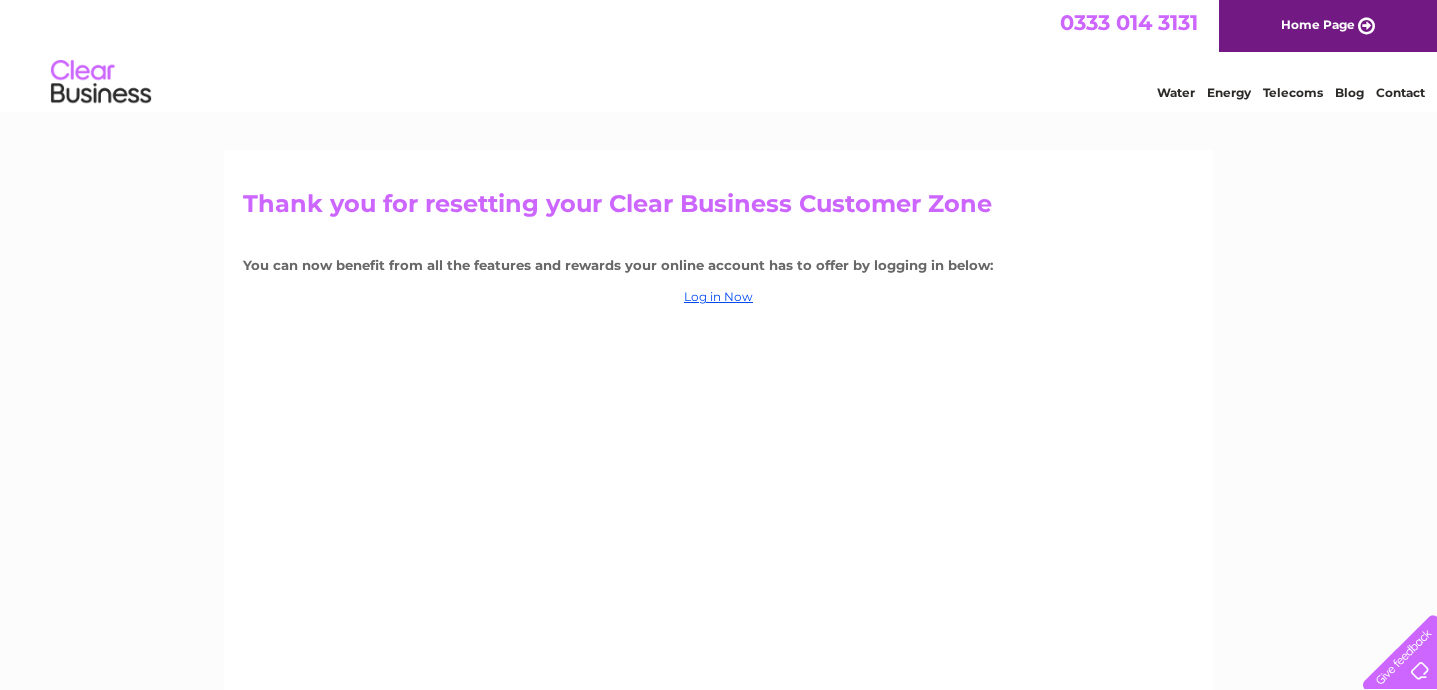 scroll, scrollTop: 0, scrollLeft: 0, axis: both 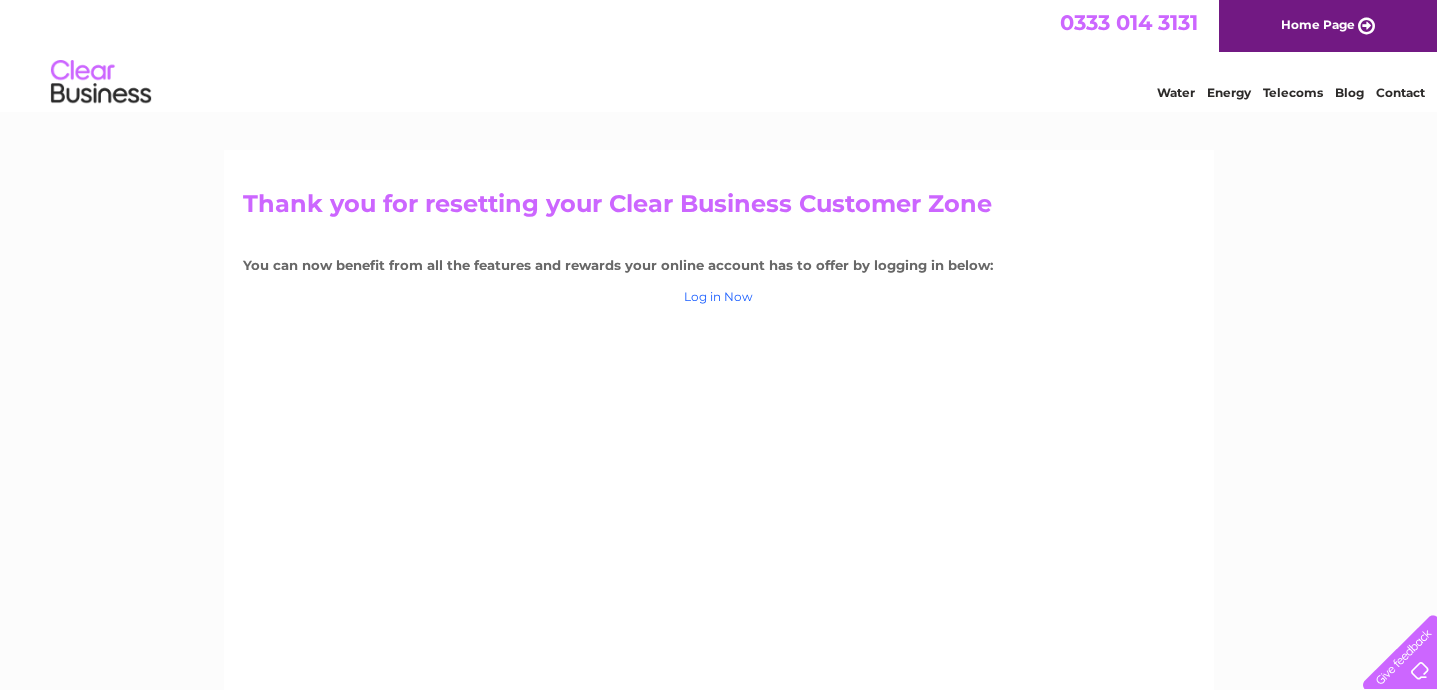 click on "Log in Now" at bounding box center (718, 296) 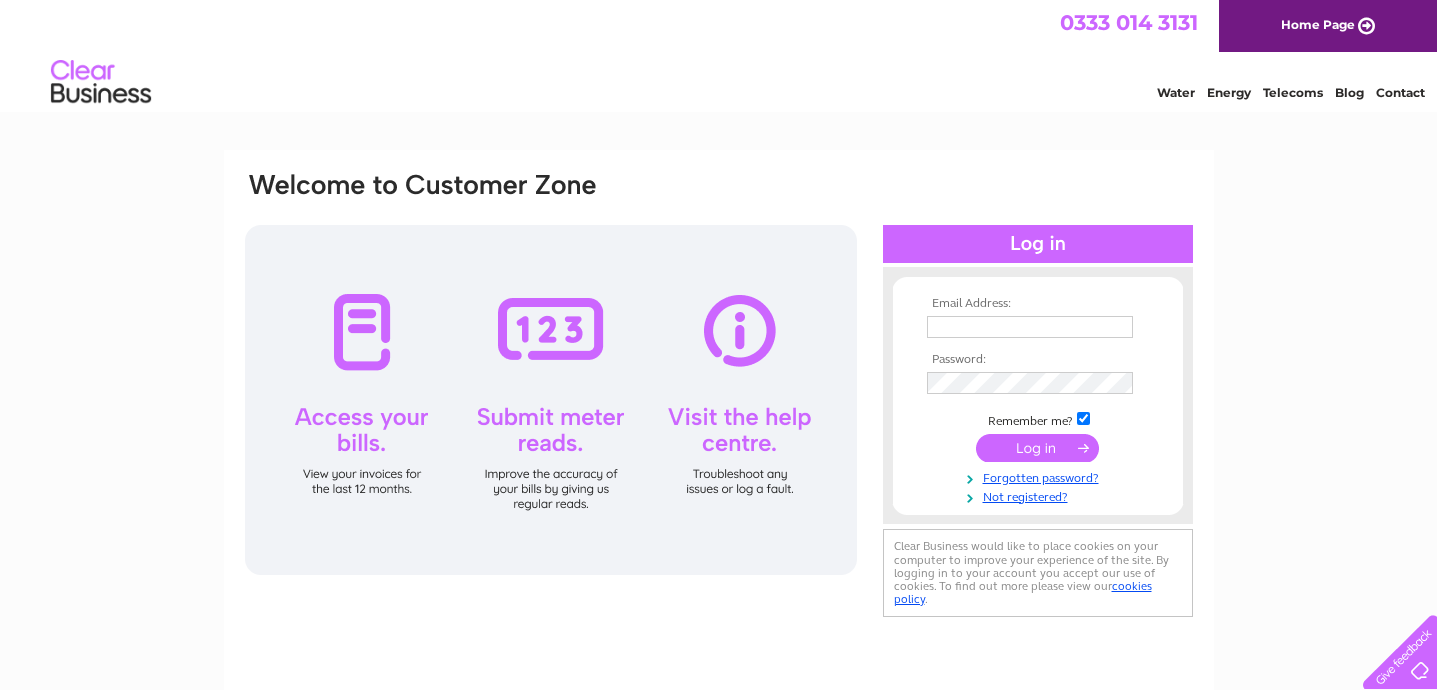 scroll, scrollTop: 0, scrollLeft: 0, axis: both 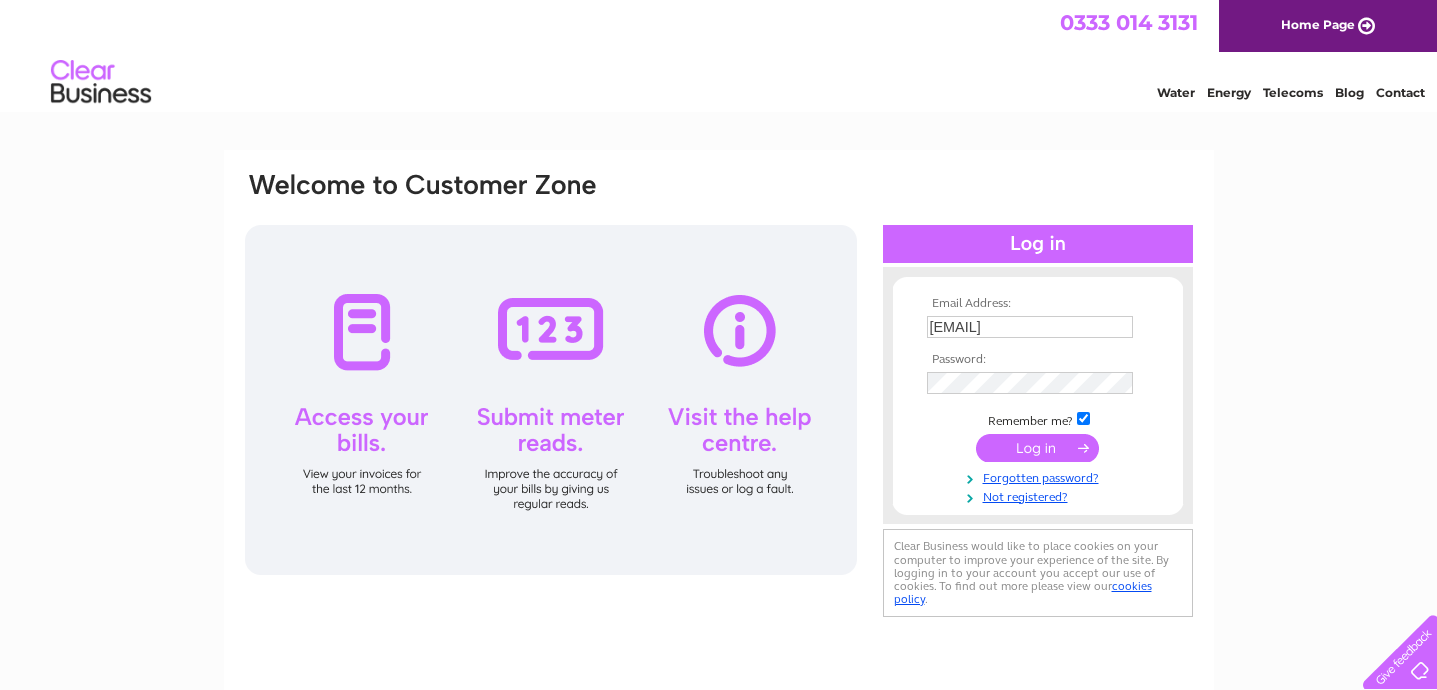 click at bounding box center [1037, 448] 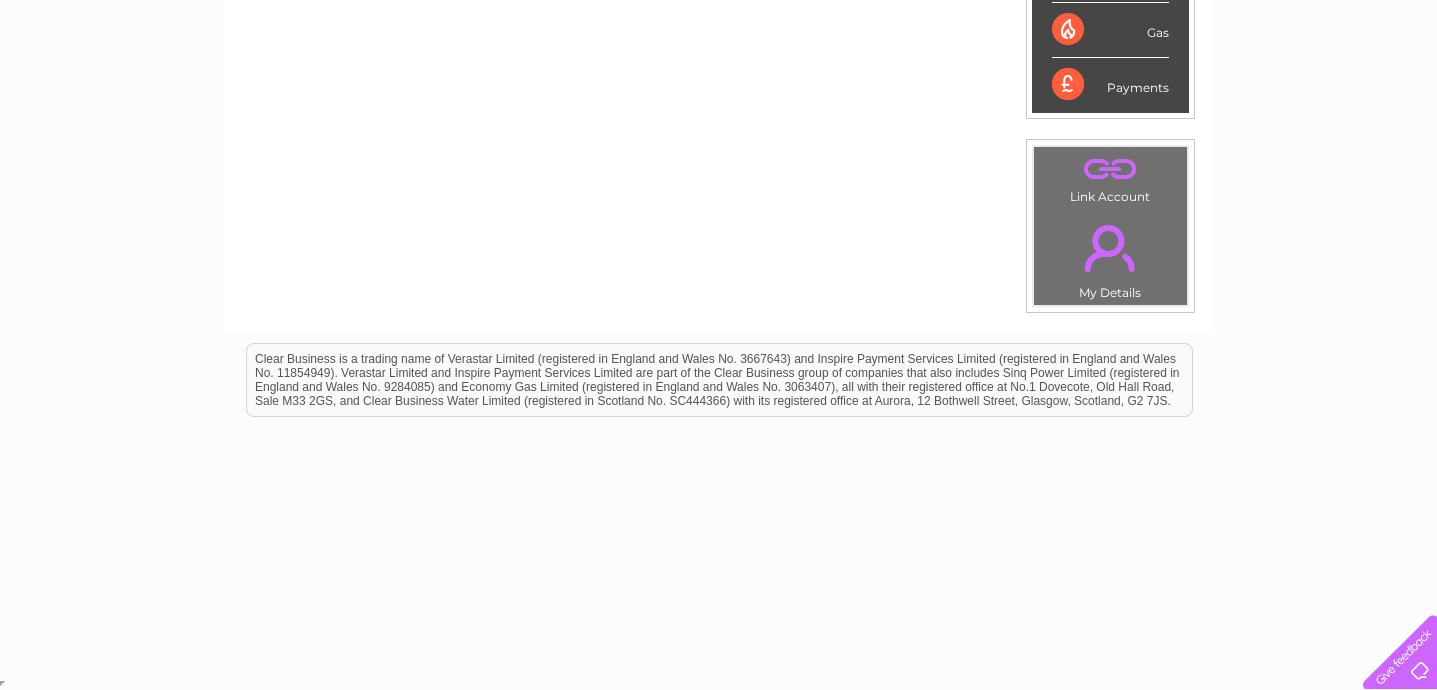 scroll, scrollTop: 0, scrollLeft: 0, axis: both 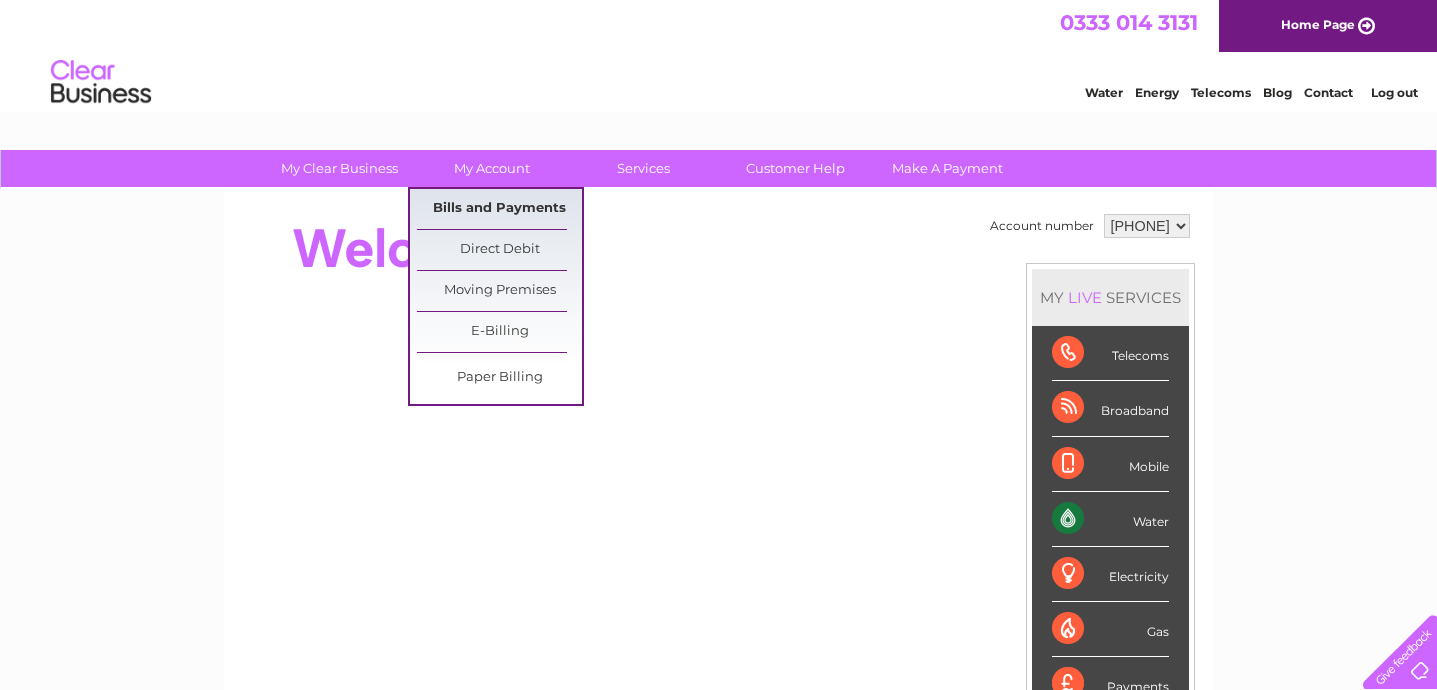 click on "Bills and Payments" at bounding box center (499, 209) 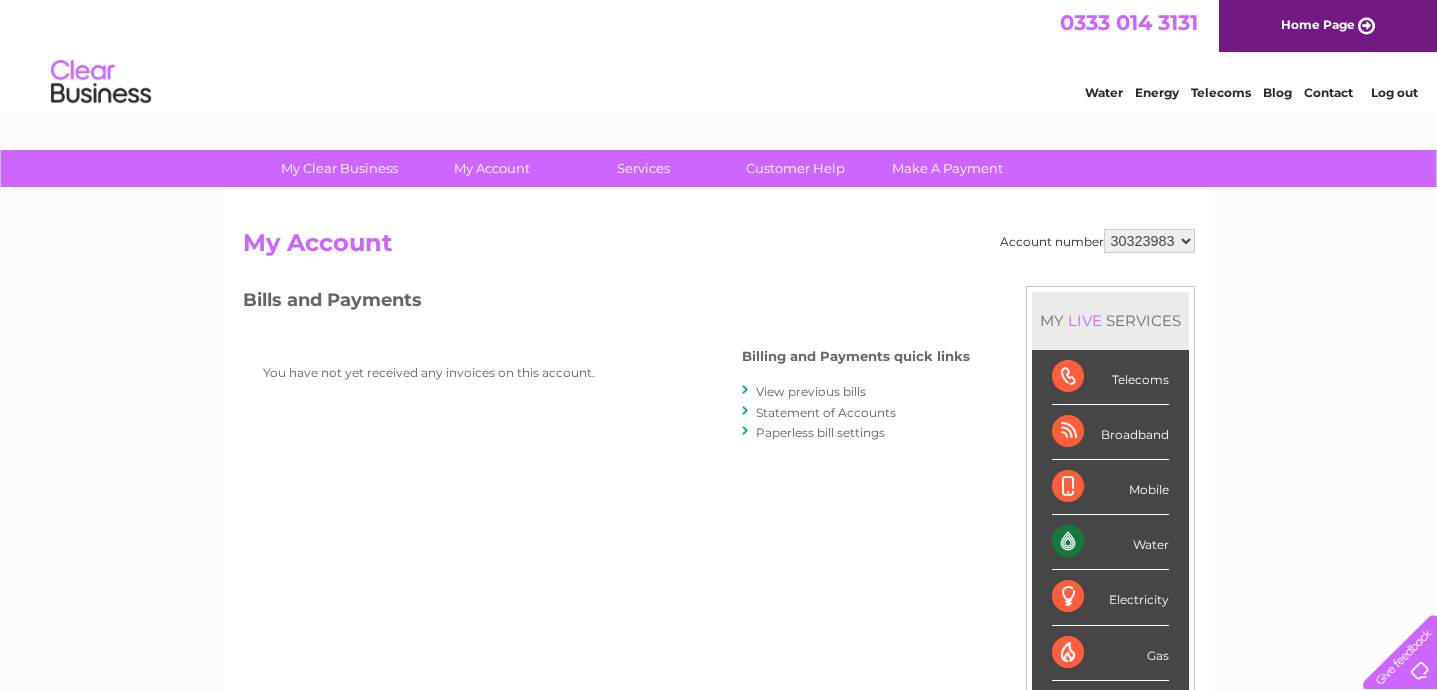 scroll, scrollTop: 0, scrollLeft: 0, axis: both 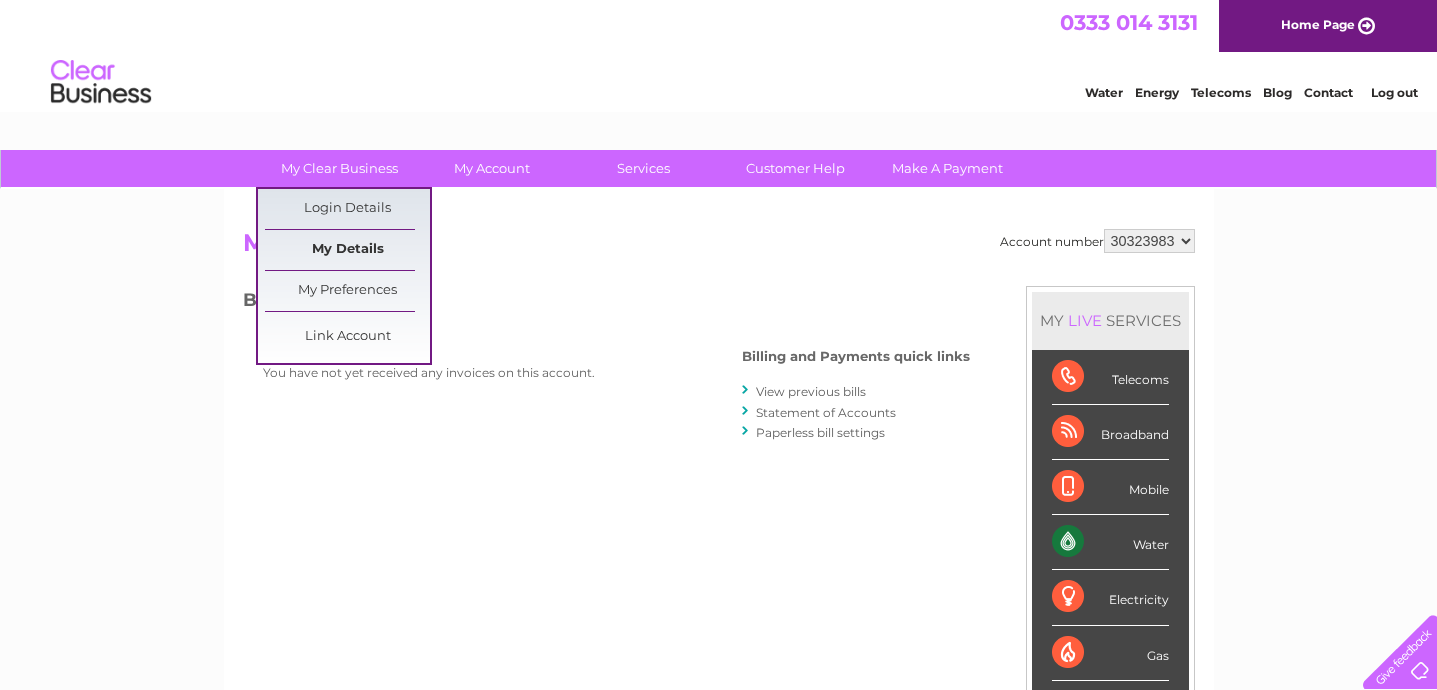 click on "My Details" at bounding box center (347, 250) 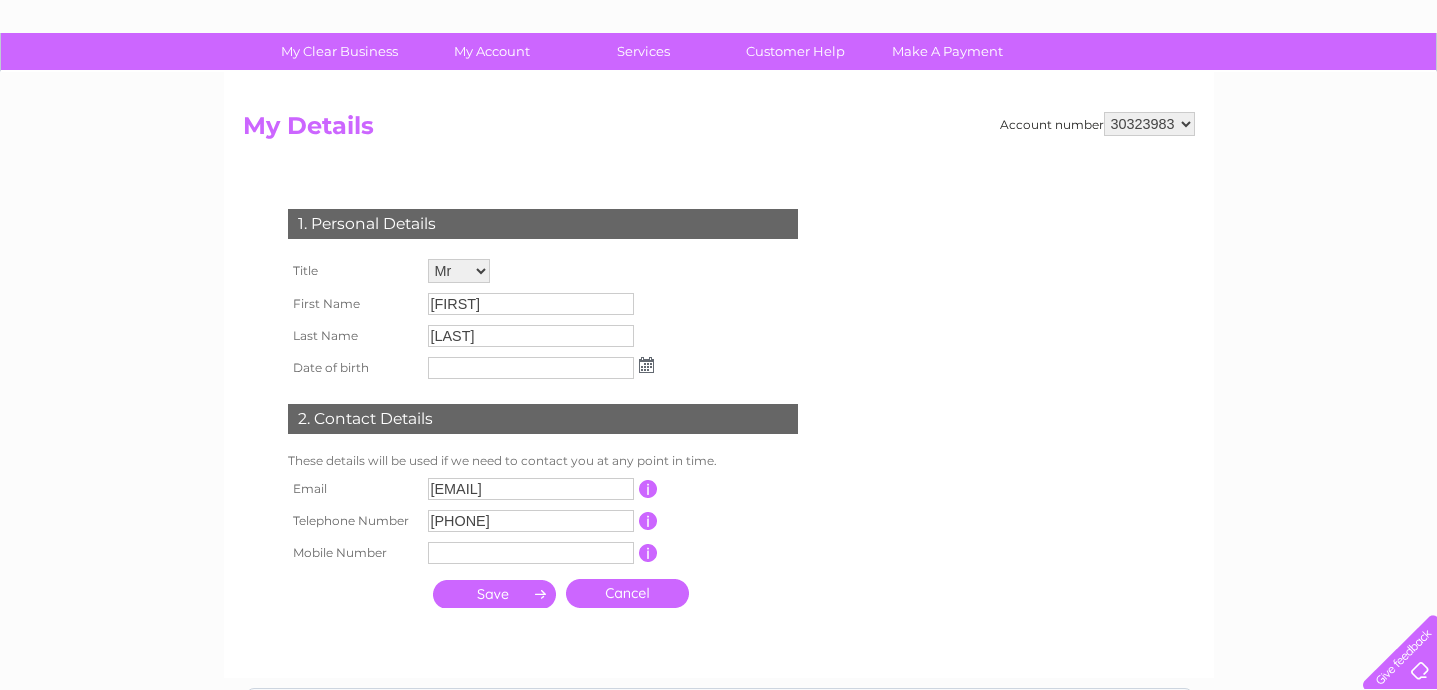 scroll, scrollTop: 0, scrollLeft: 0, axis: both 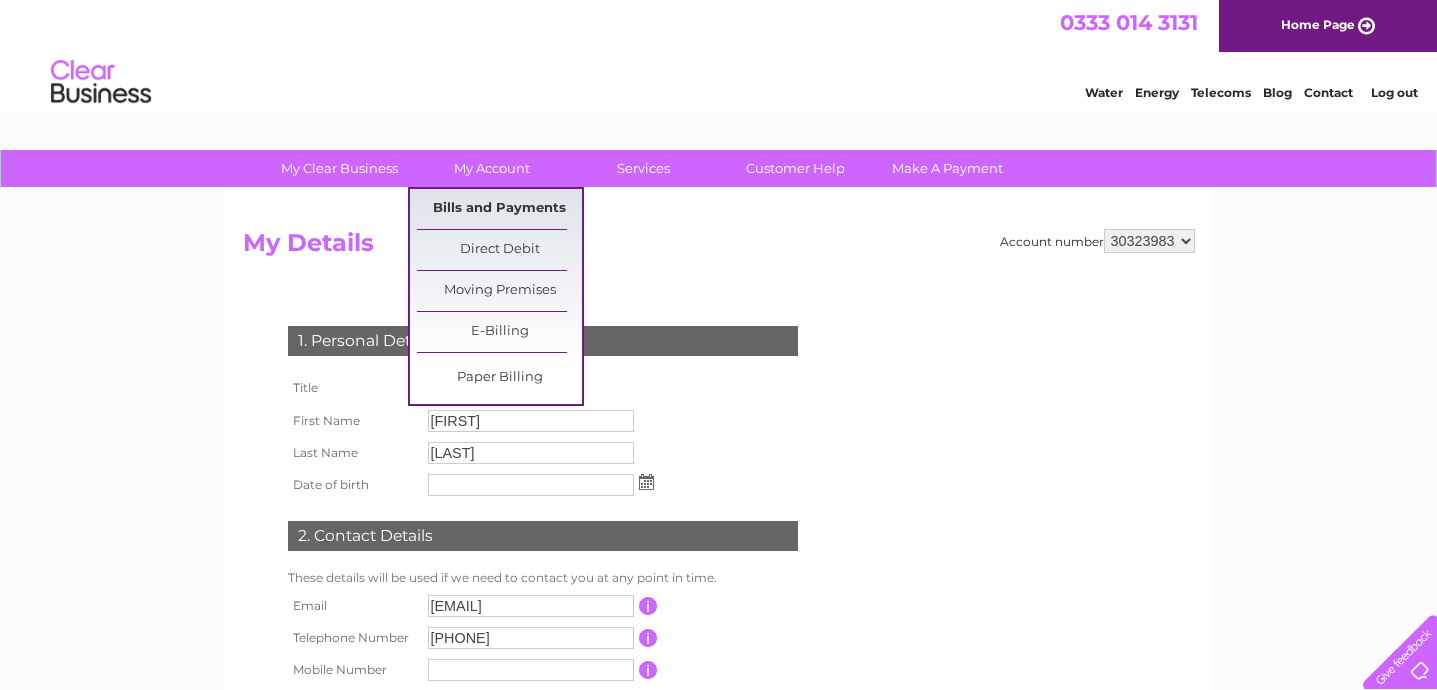 click on "Bills and Payments" at bounding box center [499, 209] 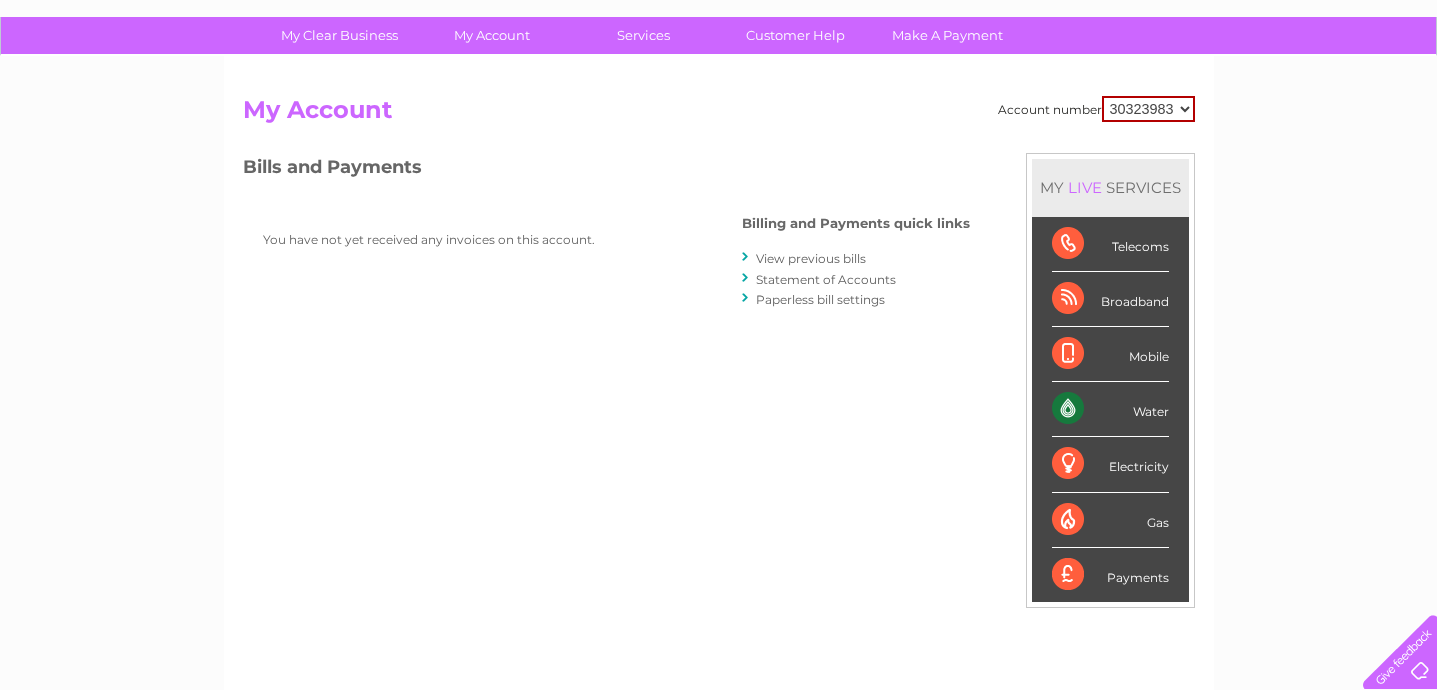 scroll, scrollTop: 0, scrollLeft: 0, axis: both 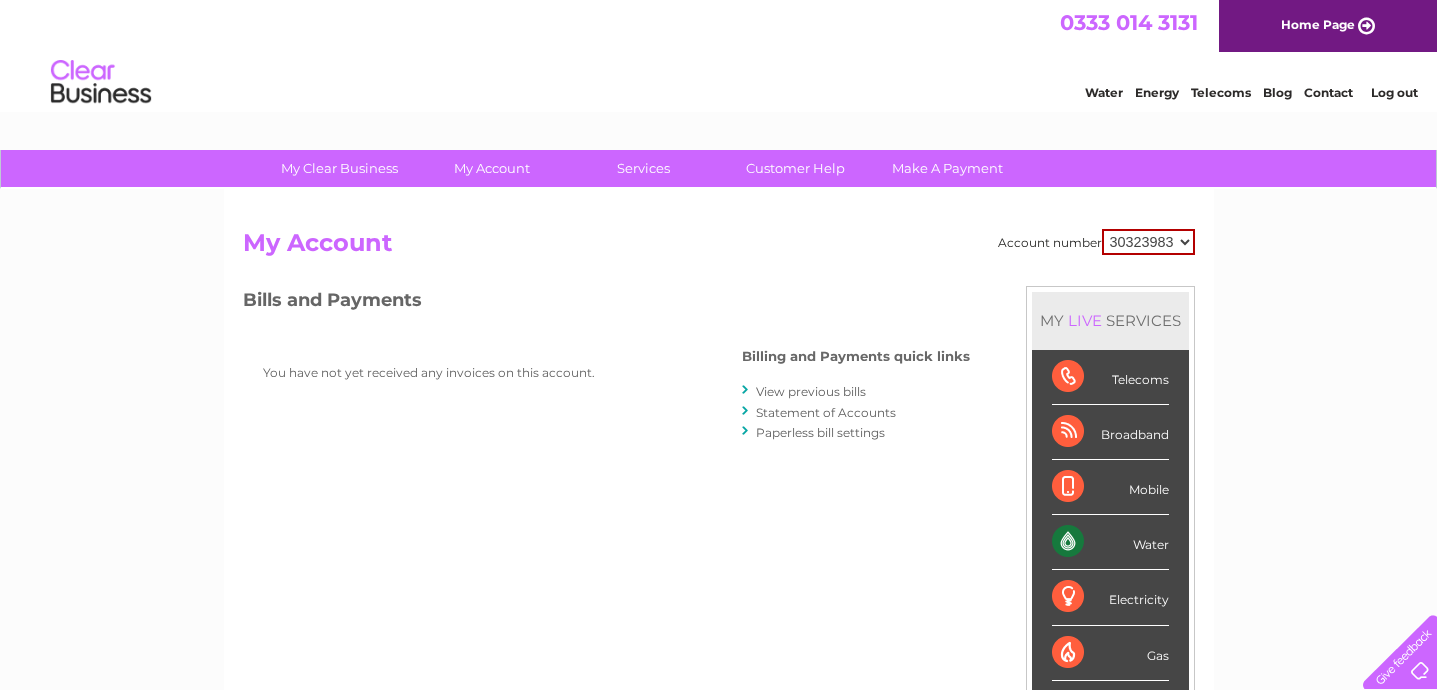 click on "Water" at bounding box center [1110, 542] 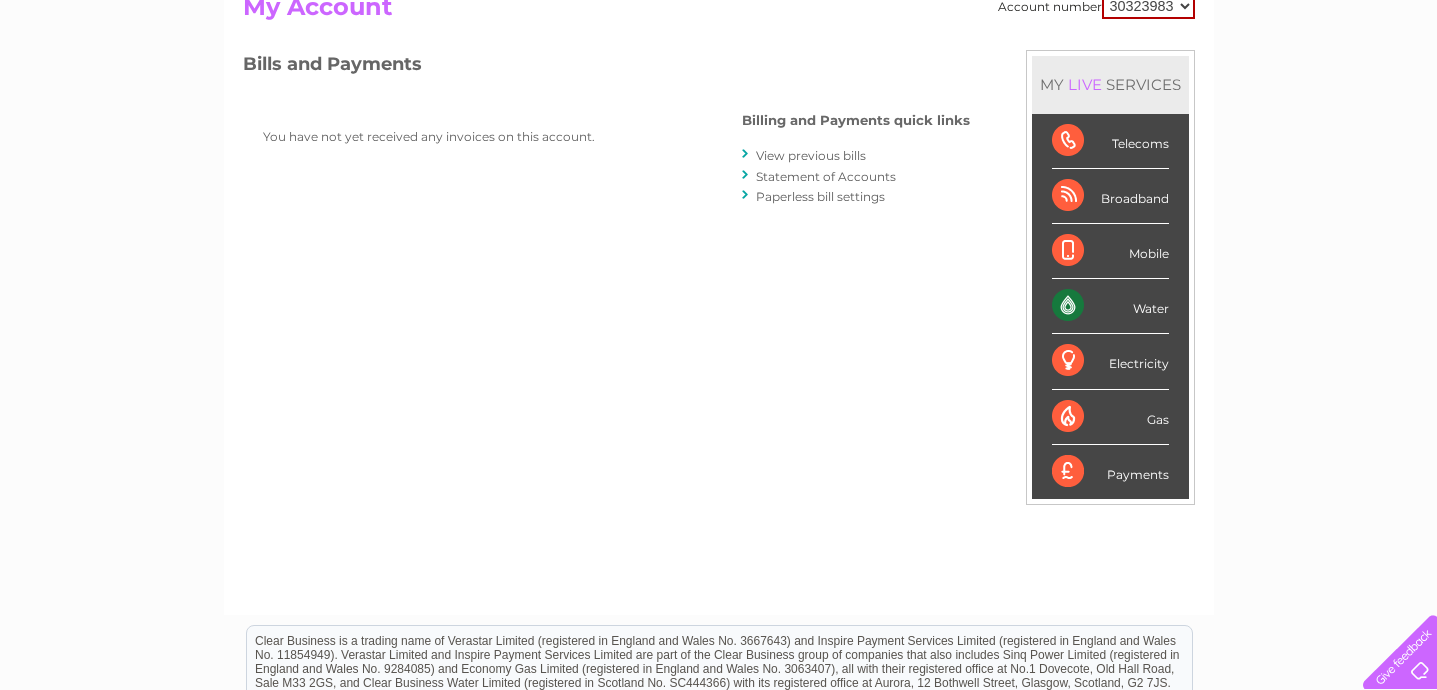 scroll, scrollTop: 0, scrollLeft: 0, axis: both 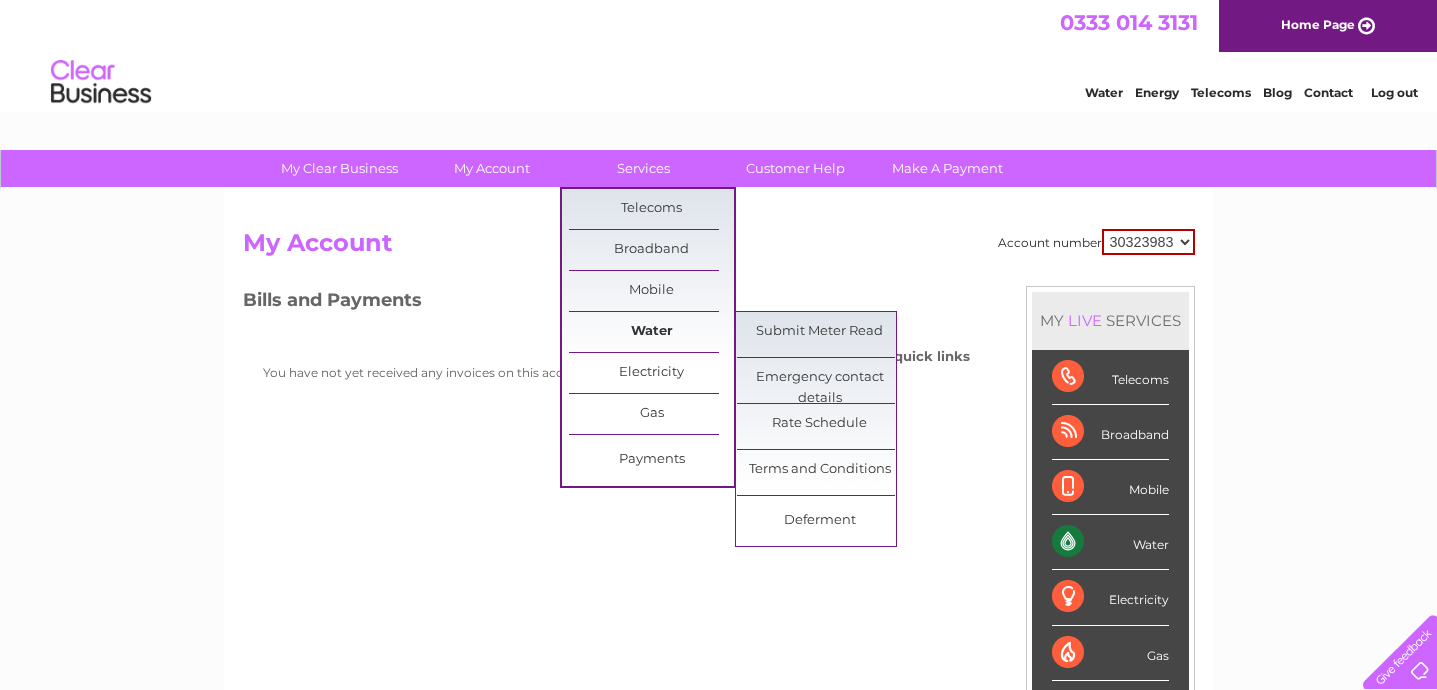 click on "Water" at bounding box center (651, 332) 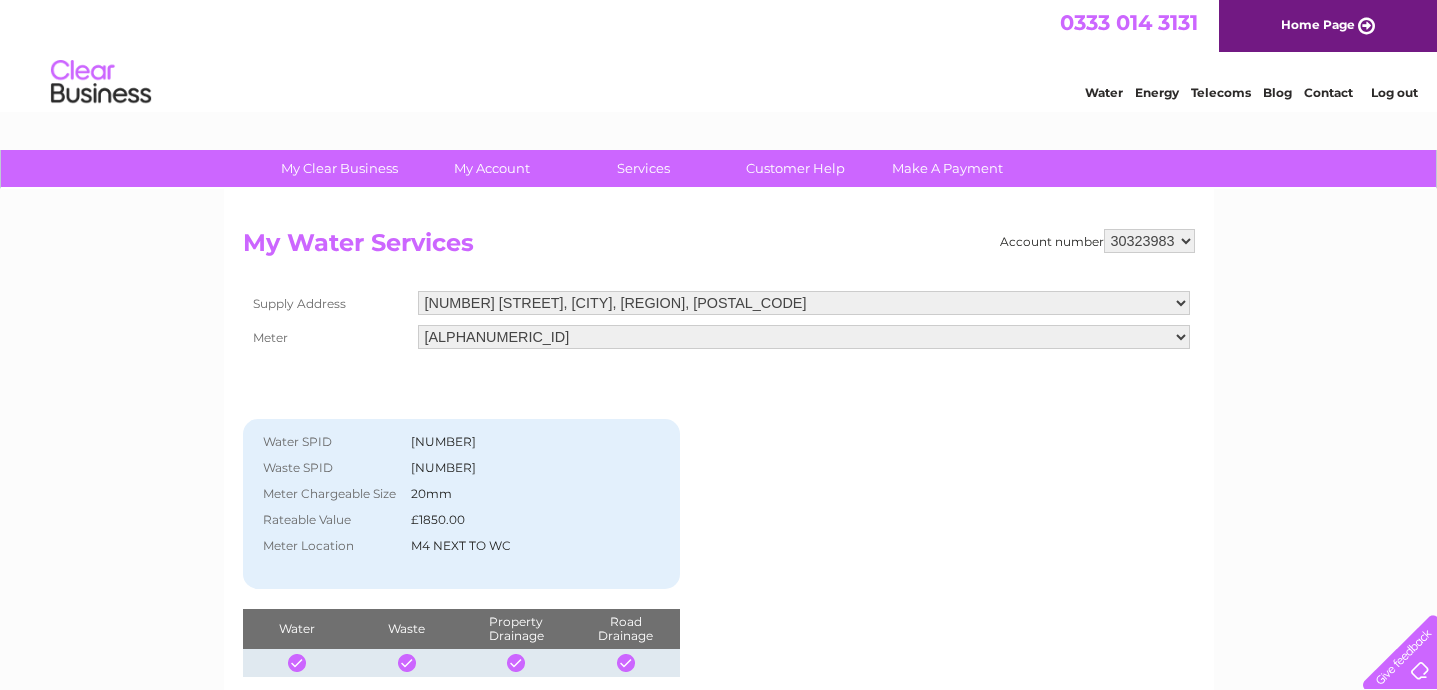 scroll, scrollTop: 0, scrollLeft: 0, axis: both 